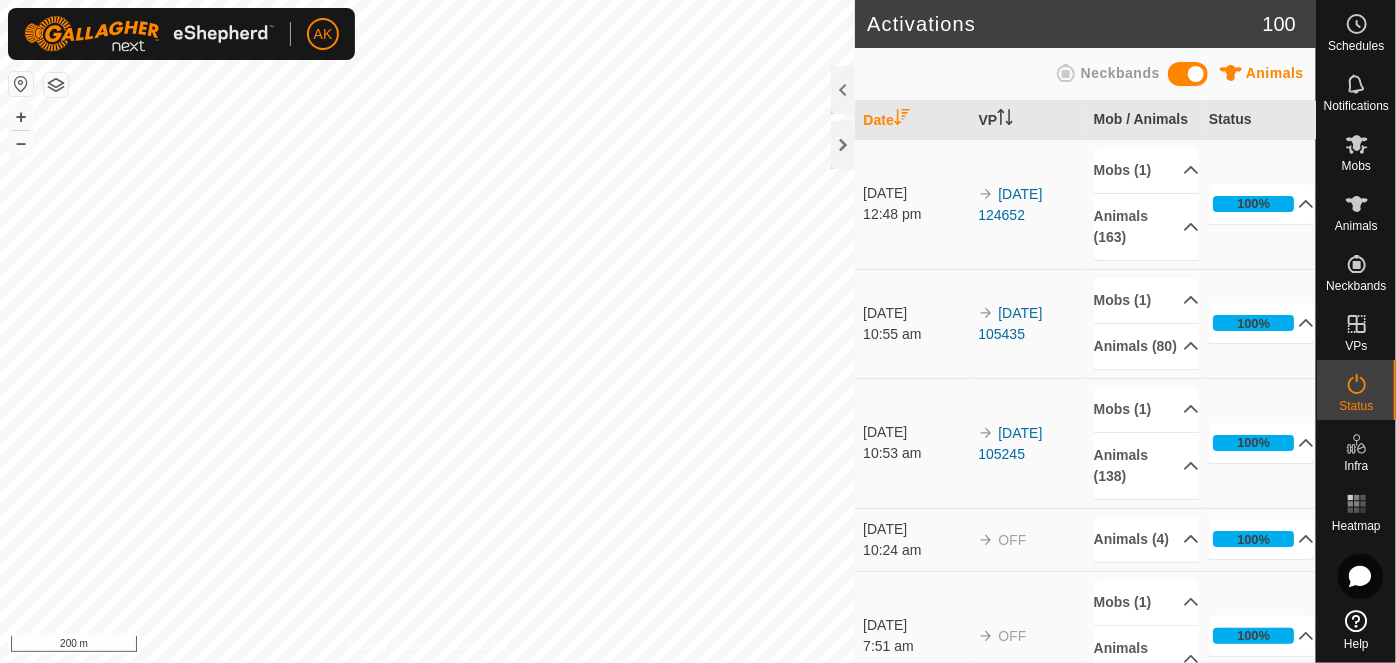 scroll, scrollTop: 0, scrollLeft: 0, axis: both 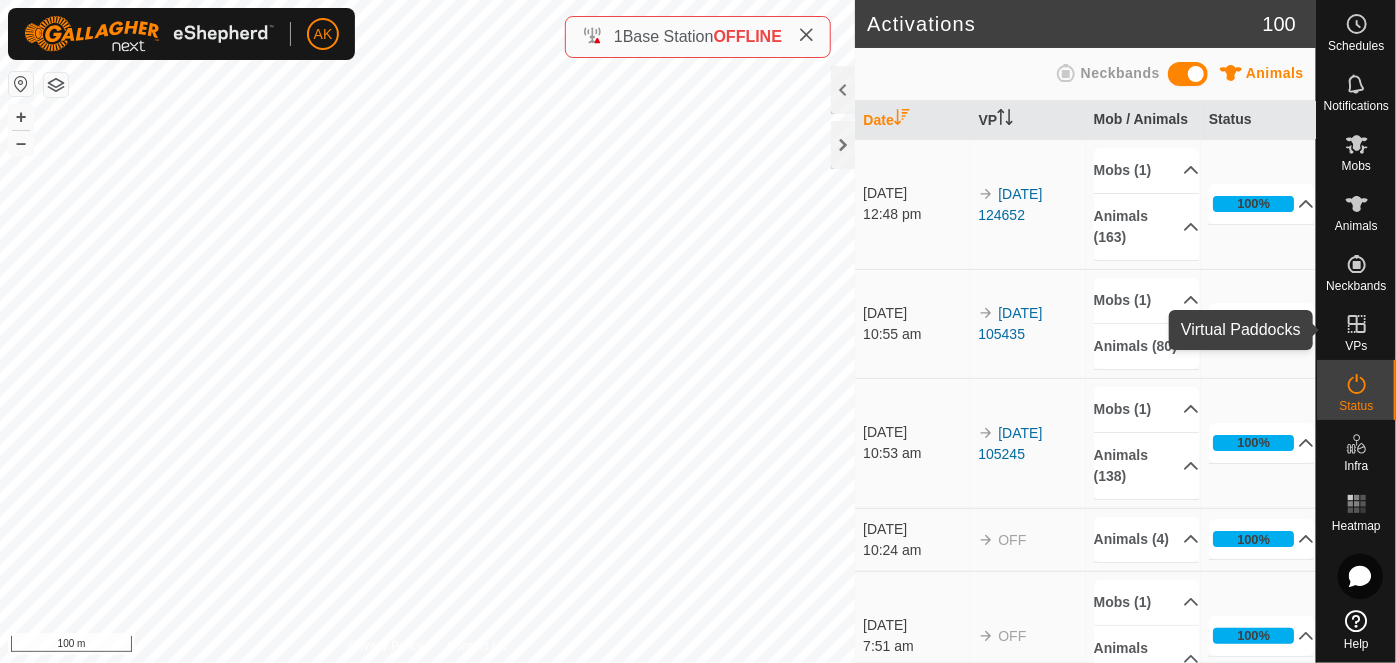 click 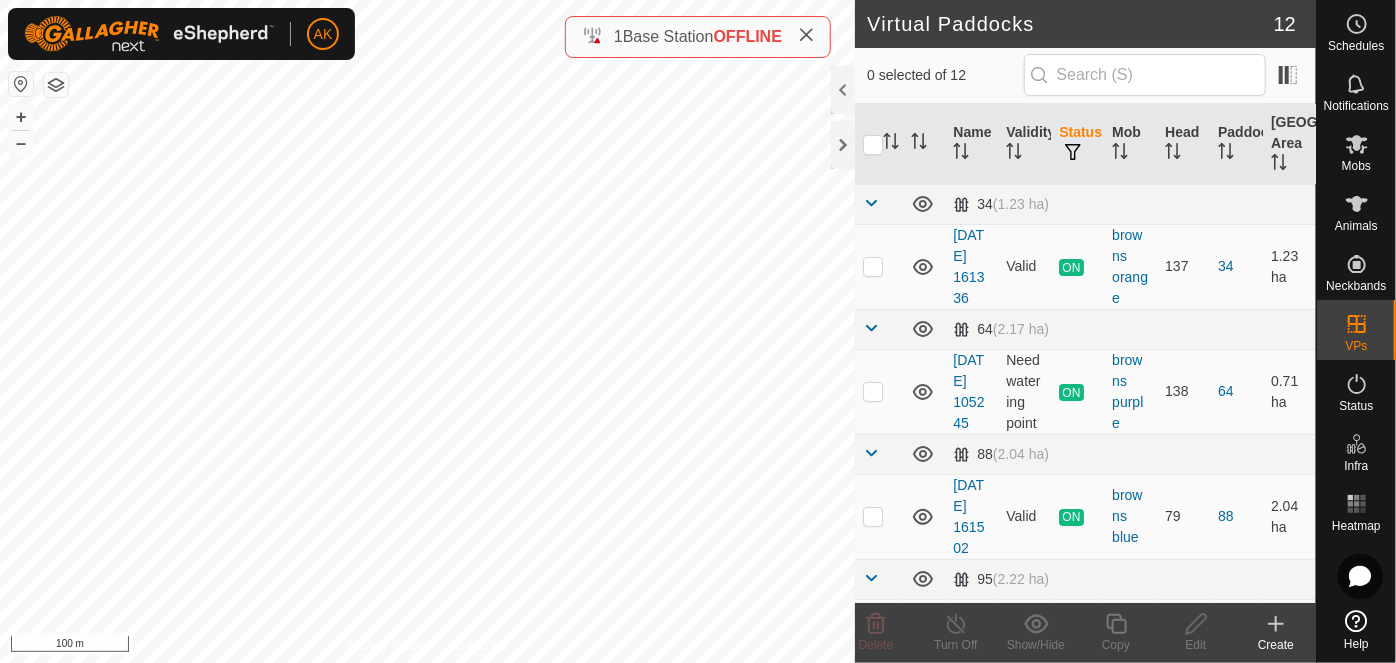 checkbox on "true" 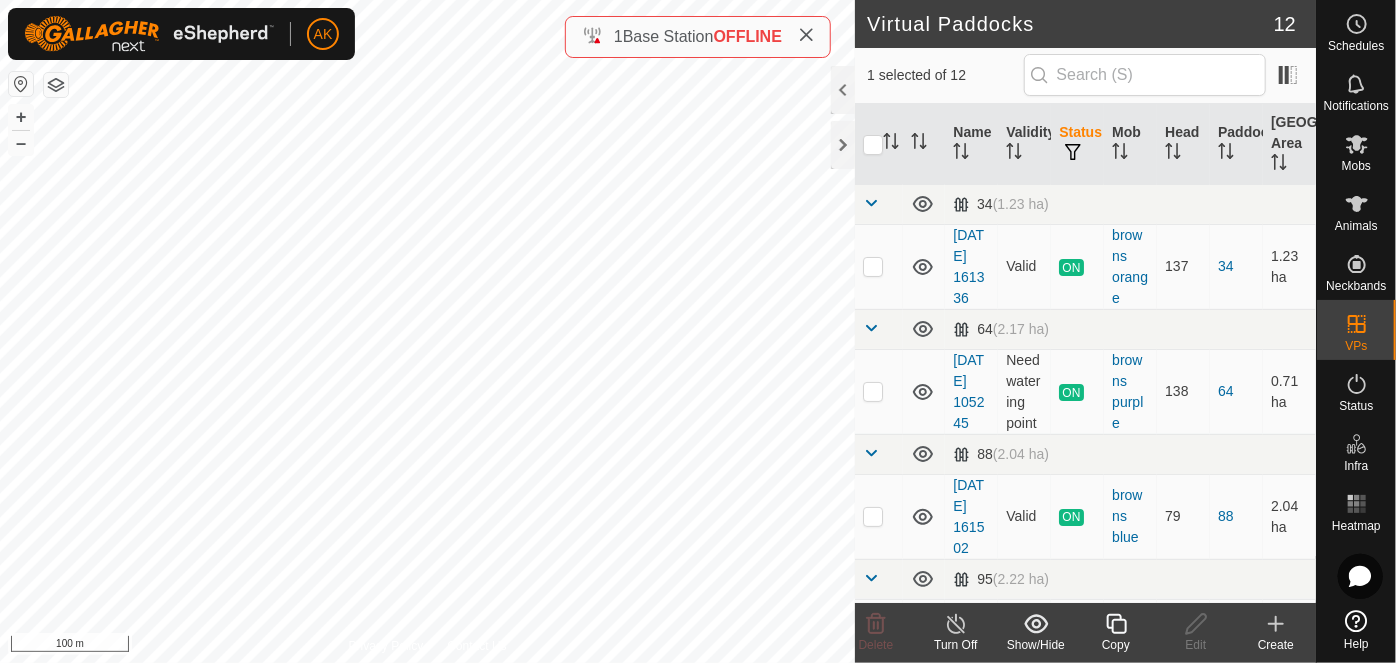 click 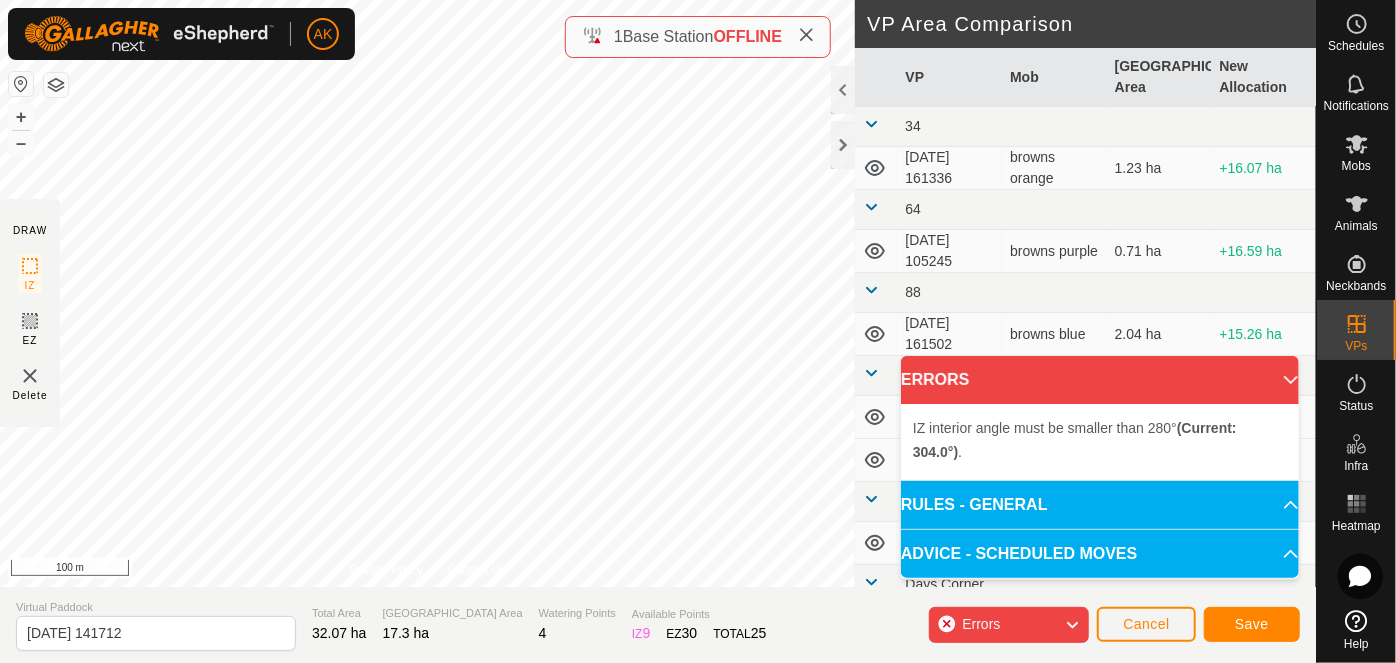 click on "IZ interior angle must be smaller than 280°  (Current: 304.0°) . + – ⇧ i 100 m" at bounding box center (427, 293) 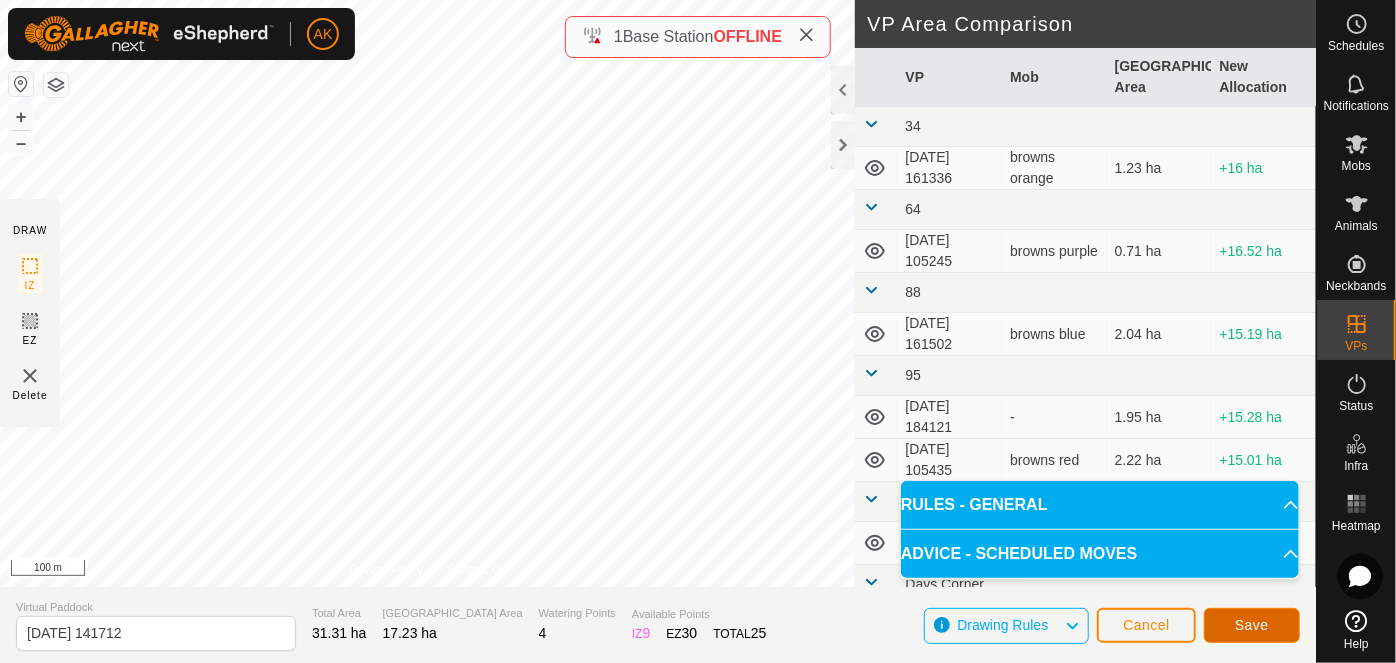click on "Save" 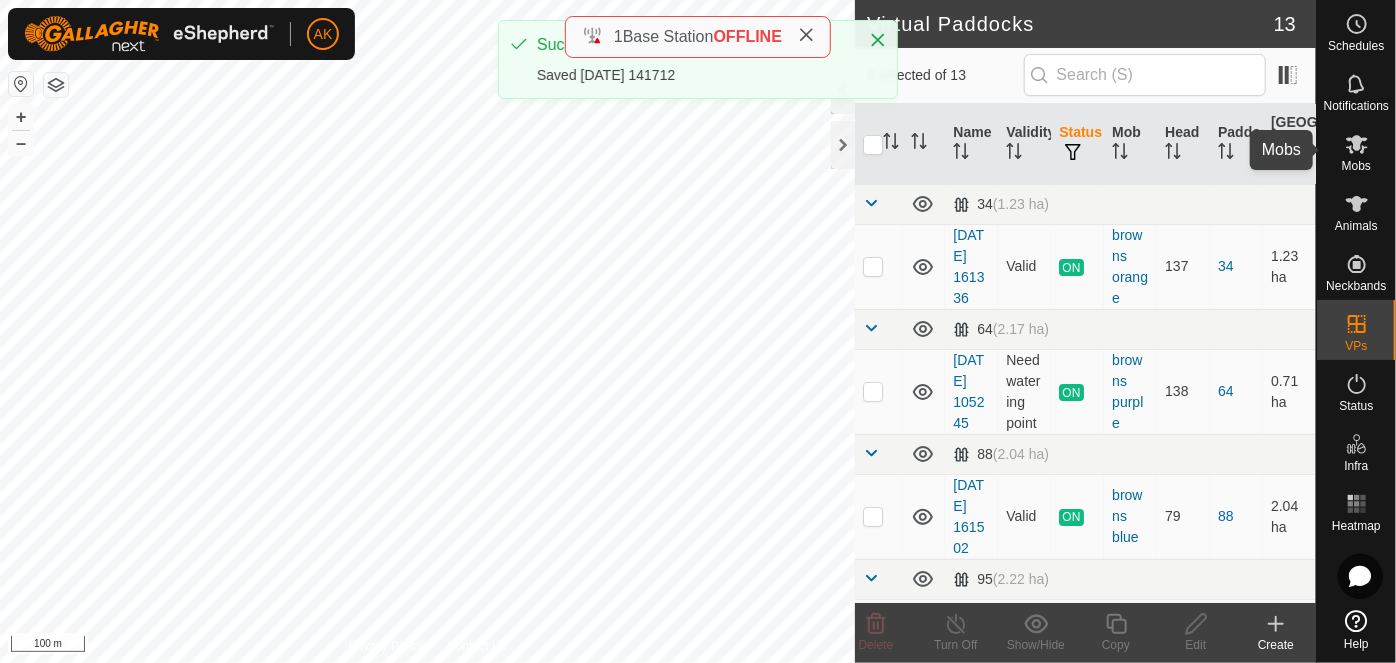 click 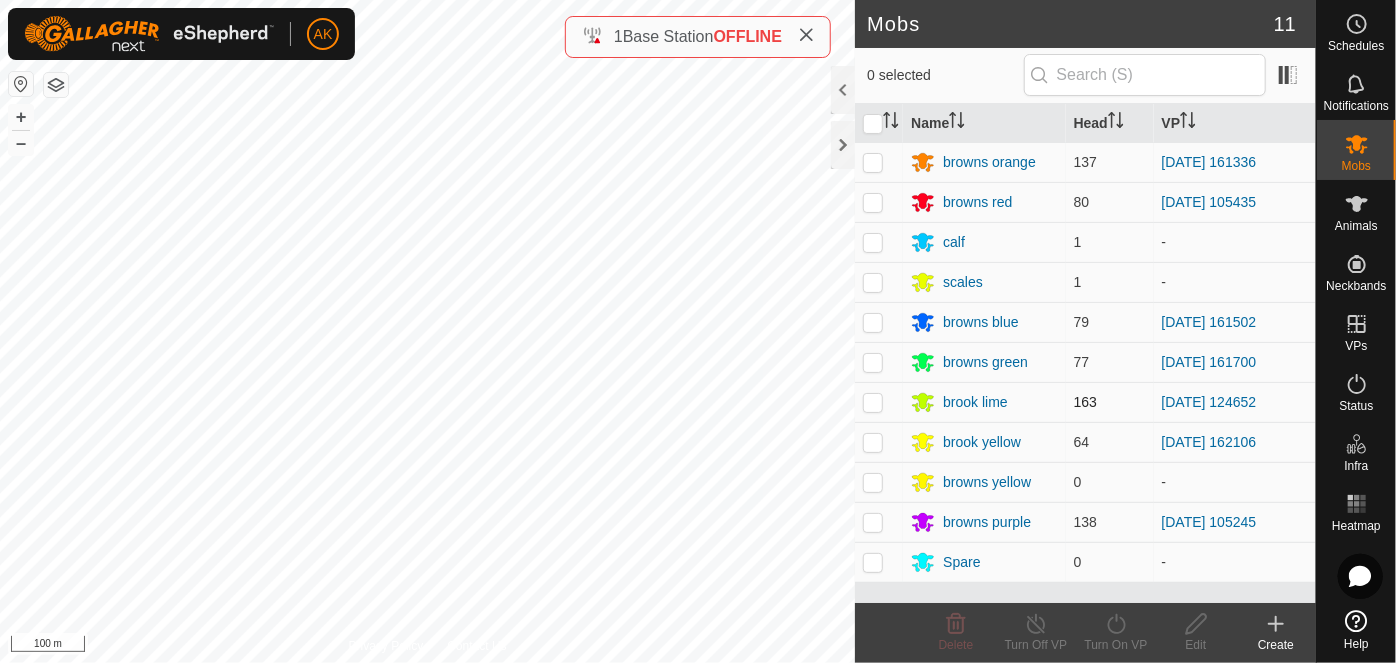 click at bounding box center (873, 402) 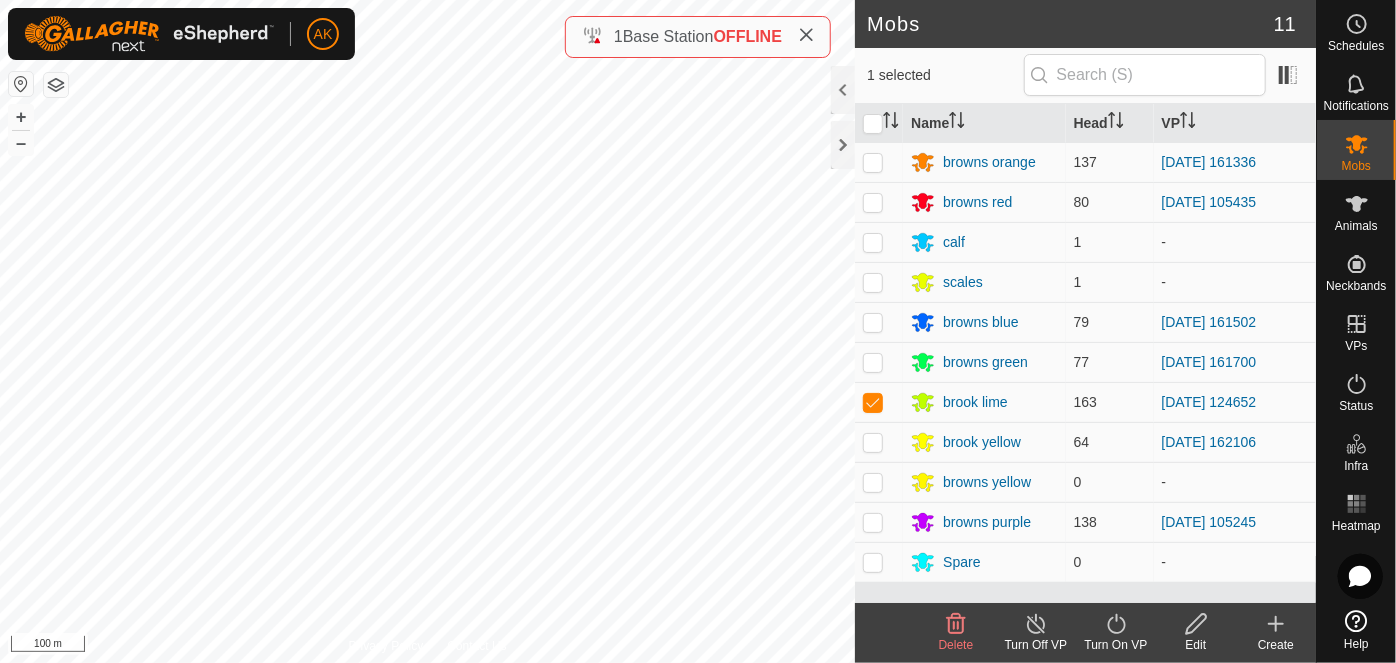 click 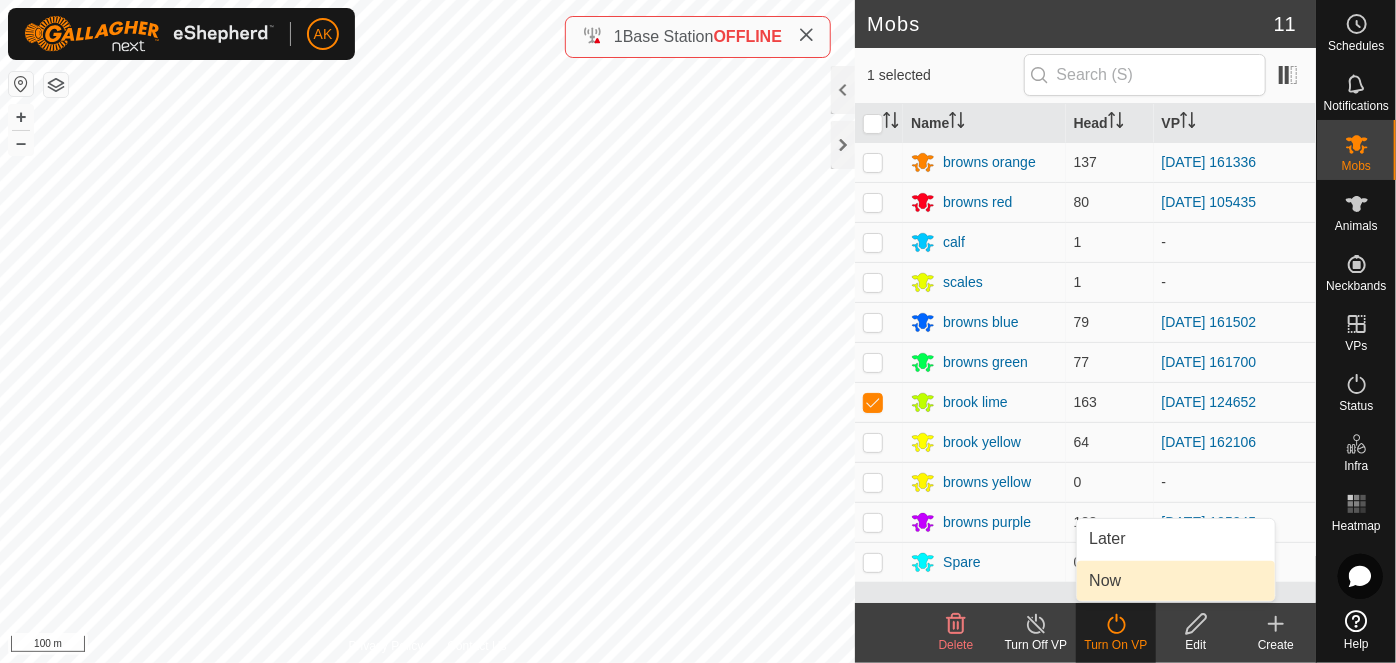 click on "Now" at bounding box center [1176, 581] 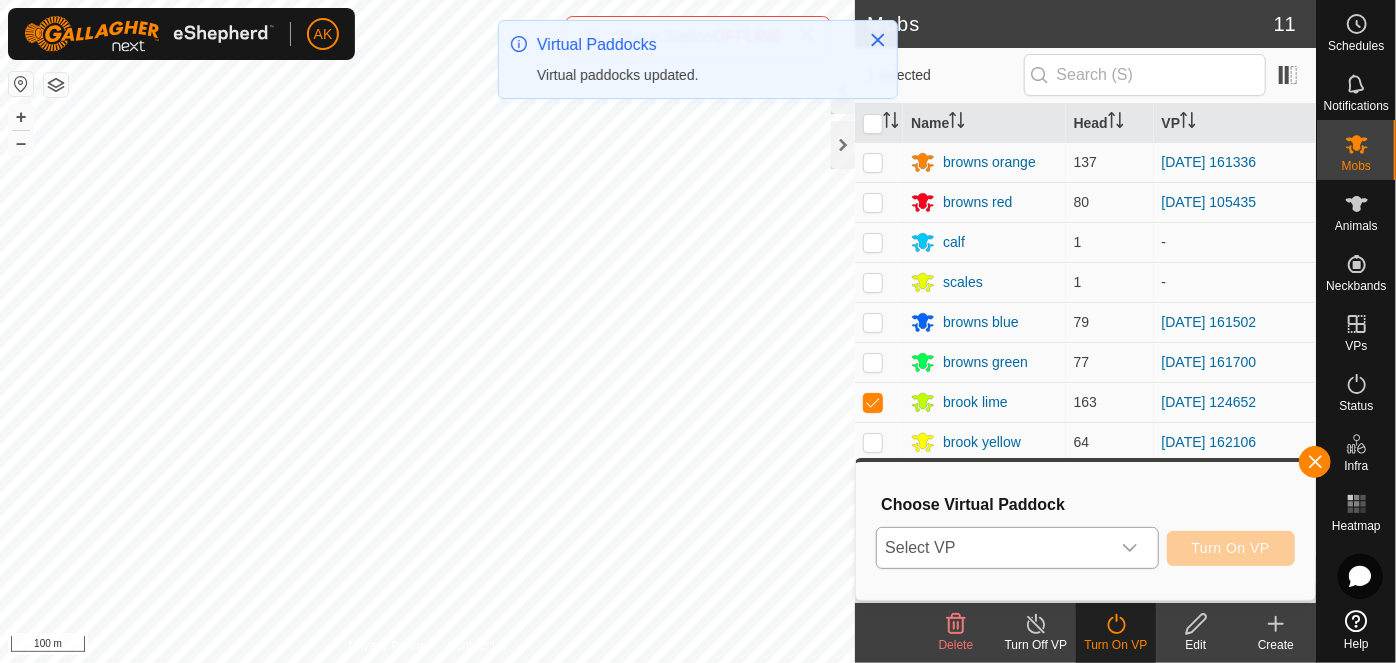 click 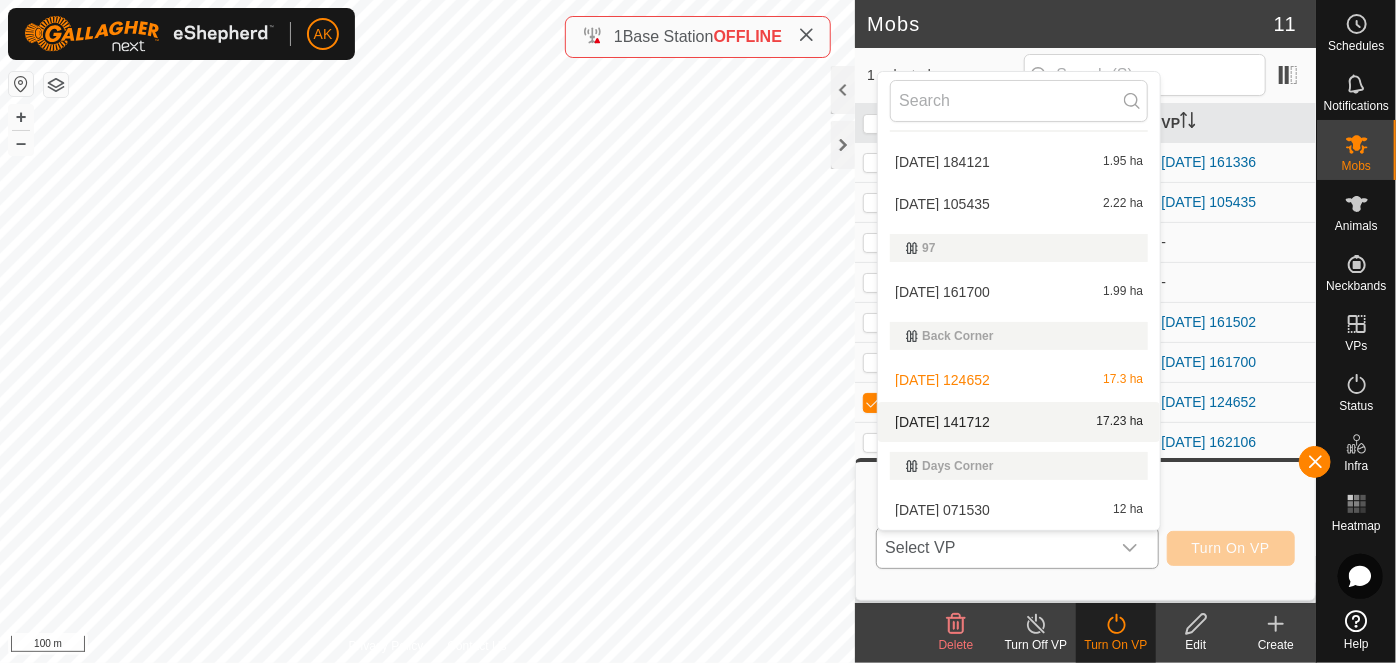 scroll, scrollTop: 330, scrollLeft: 0, axis: vertical 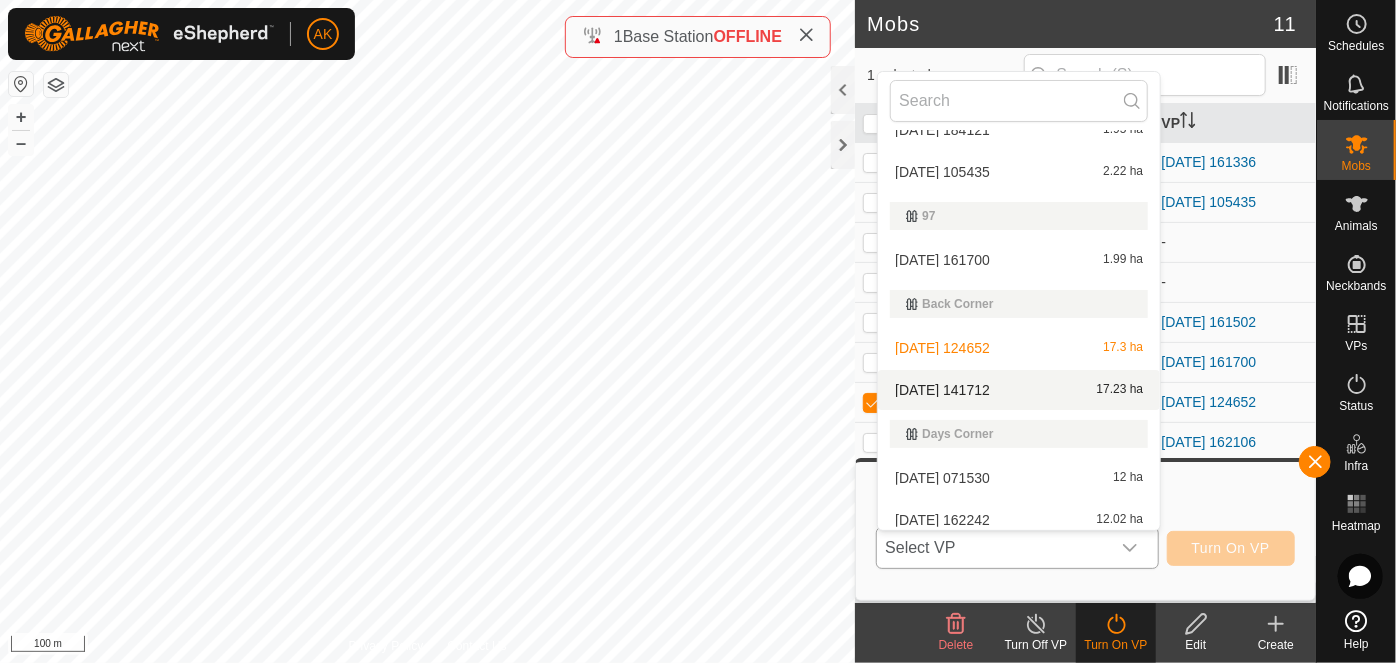 click on "[DATE] 141712  17.23 ha" at bounding box center [1019, 390] 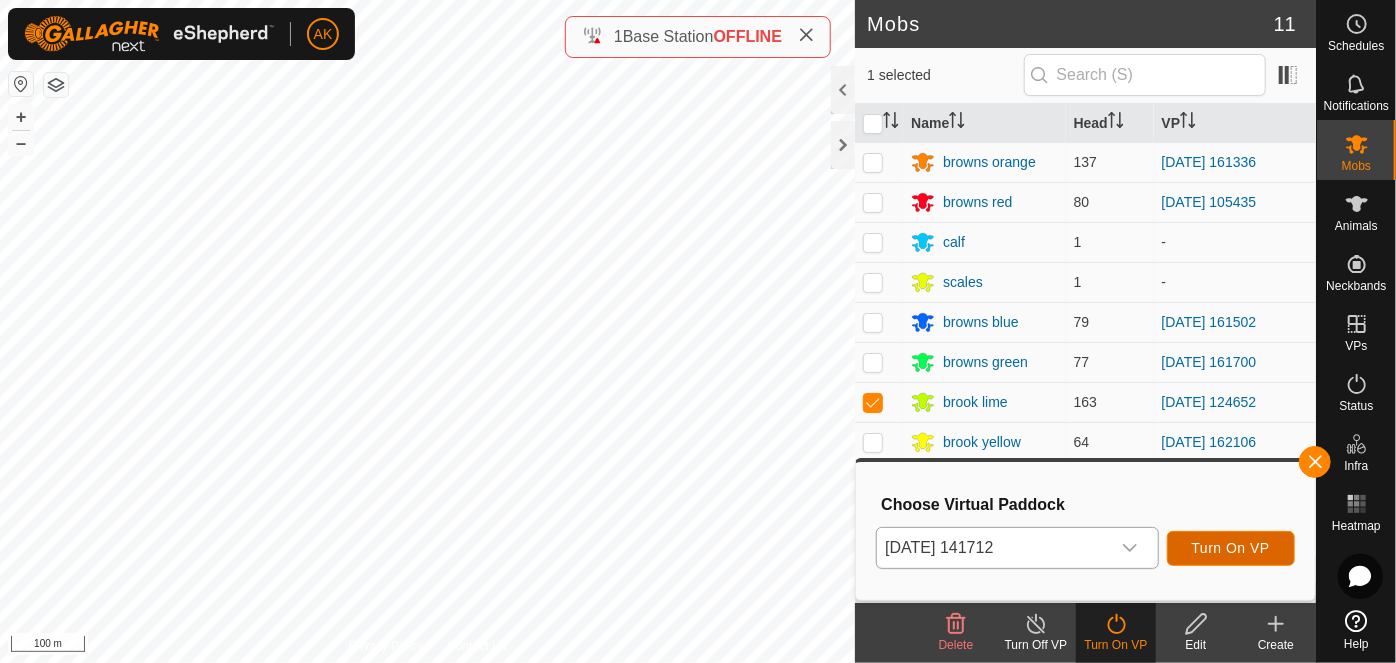 click on "Turn On VP" at bounding box center (1231, 548) 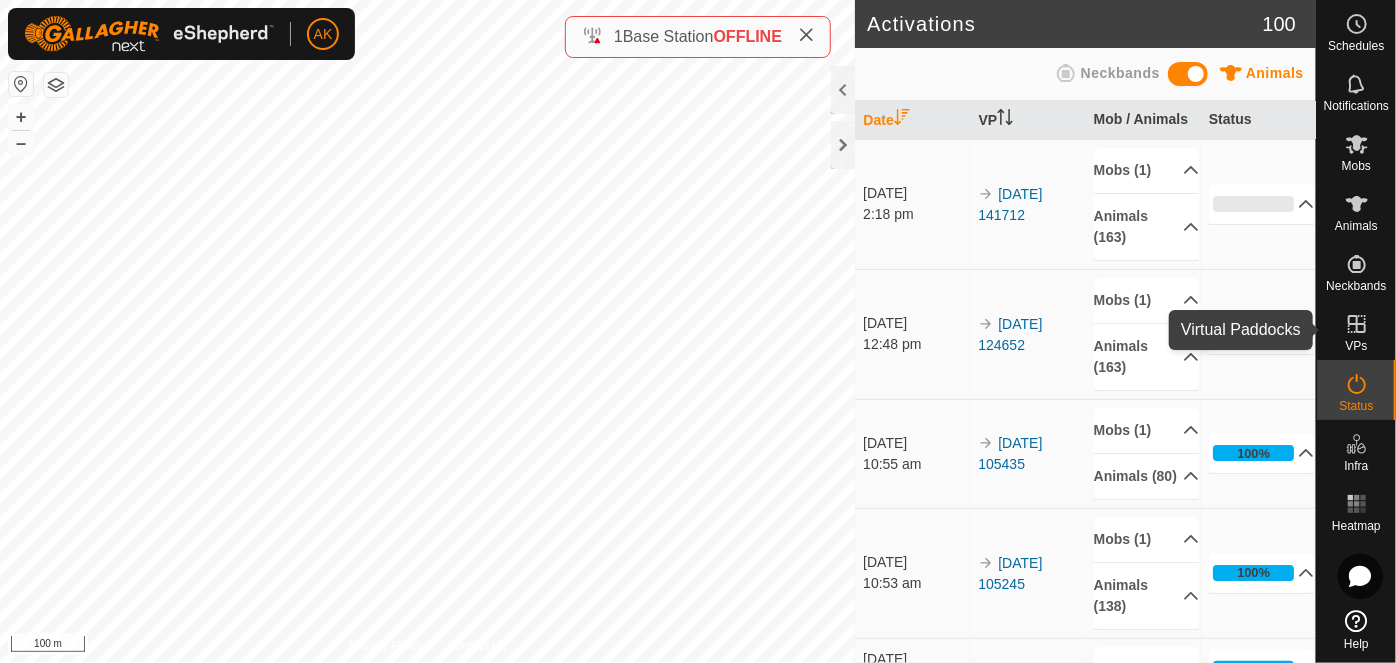 click 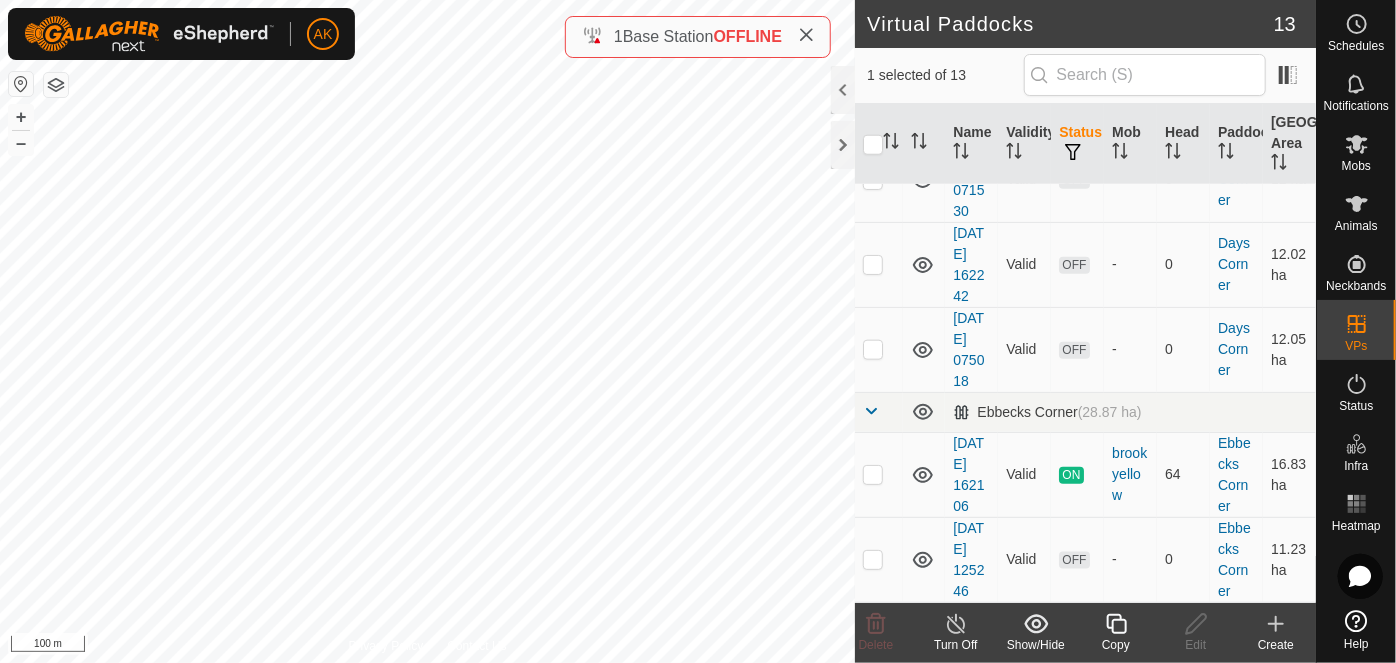 scroll, scrollTop: 1093, scrollLeft: 0, axis: vertical 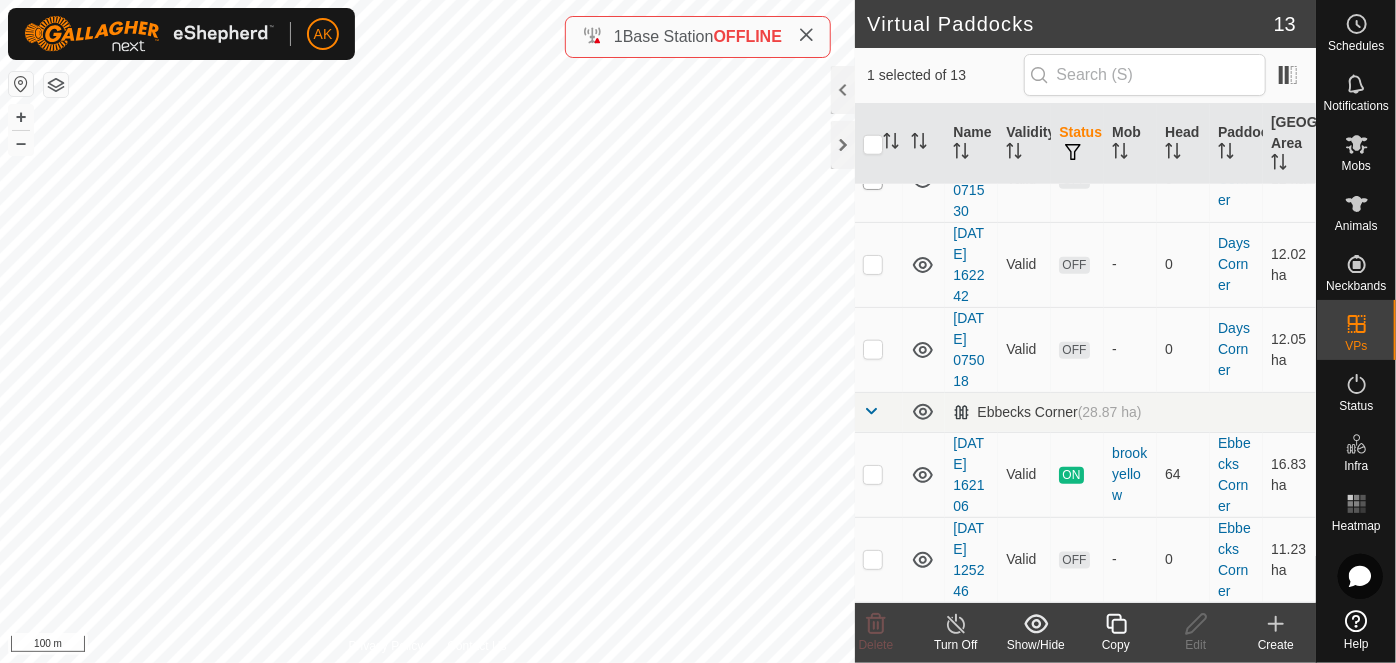 click at bounding box center (873, 180) 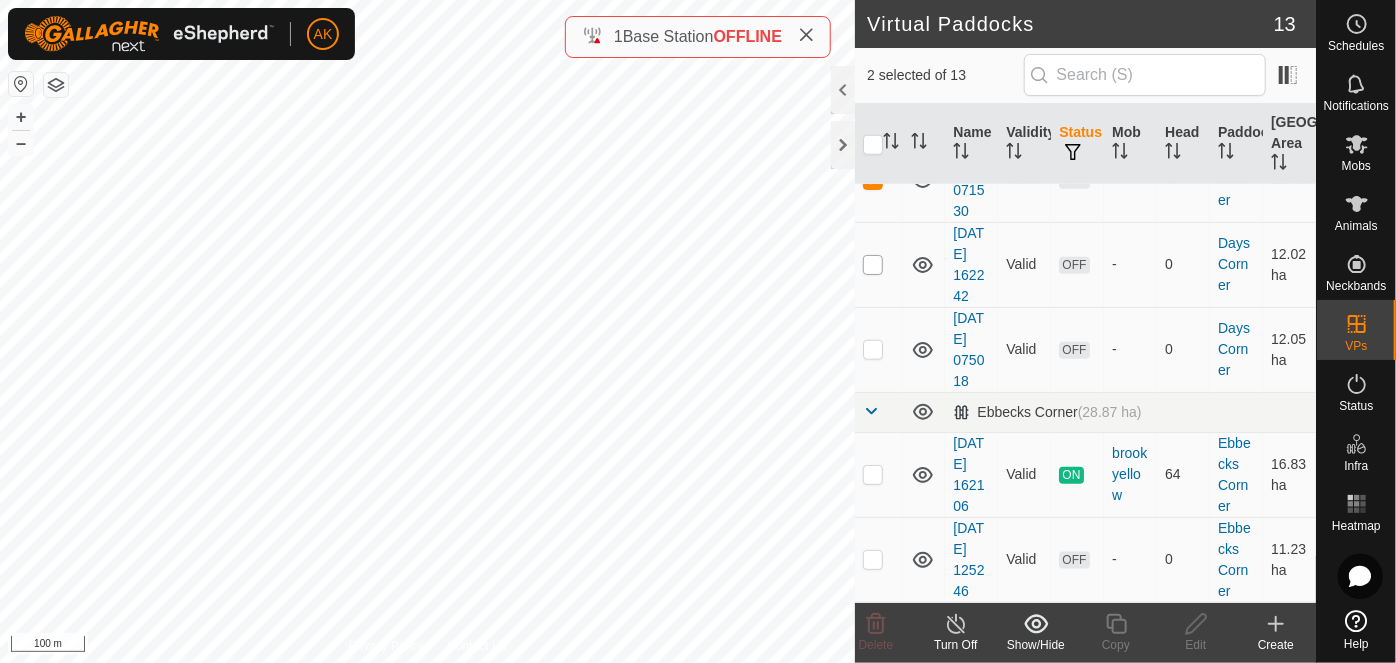 click at bounding box center (873, 265) 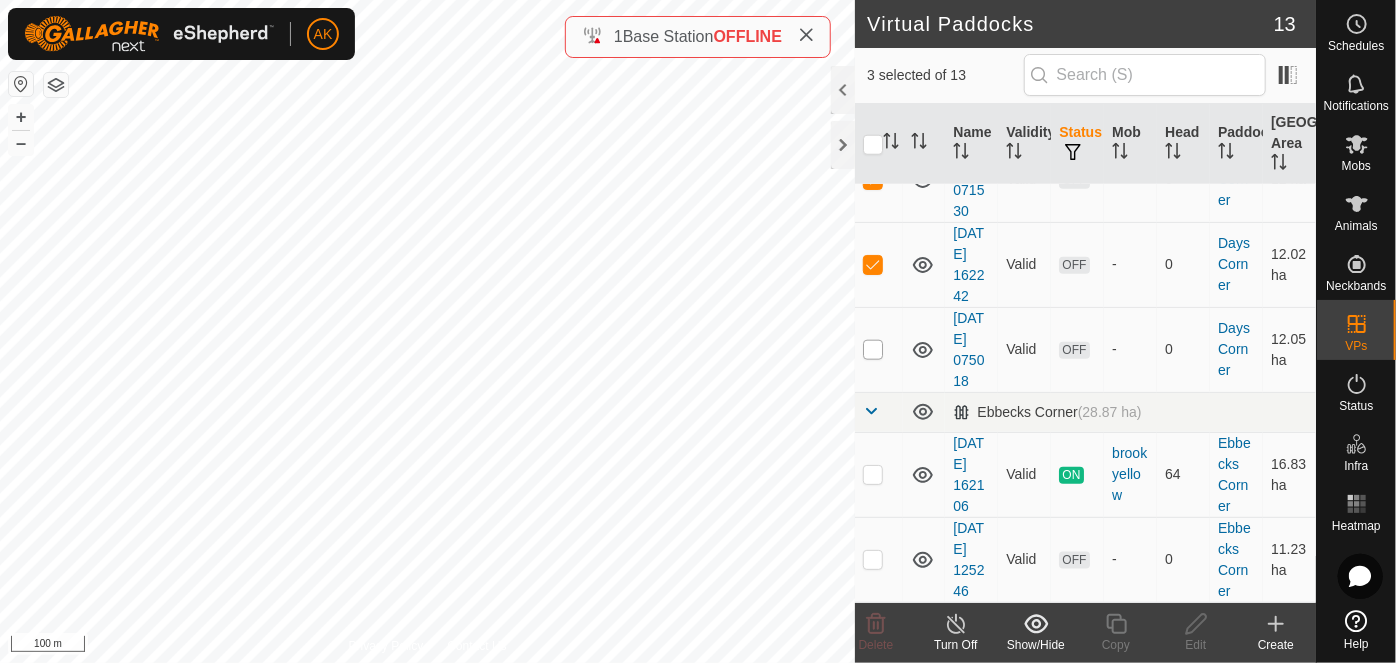 click at bounding box center [873, 350] 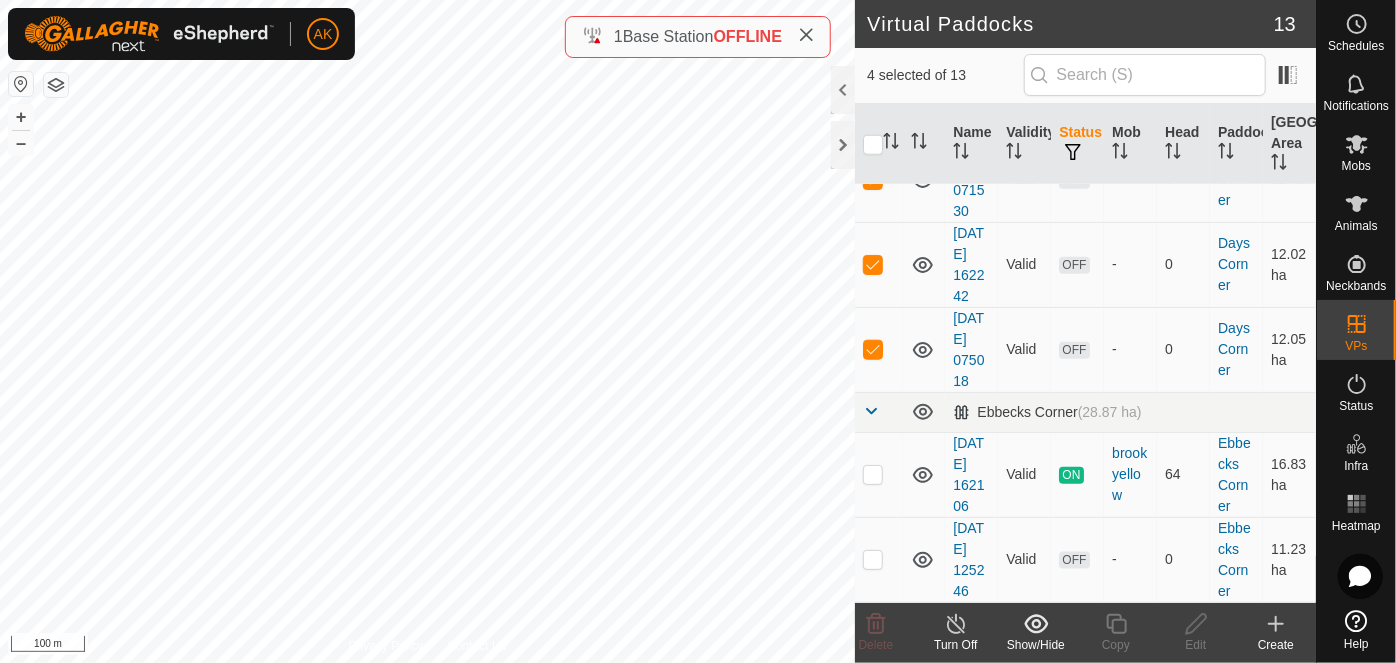 scroll, scrollTop: 1002, scrollLeft: 0, axis: vertical 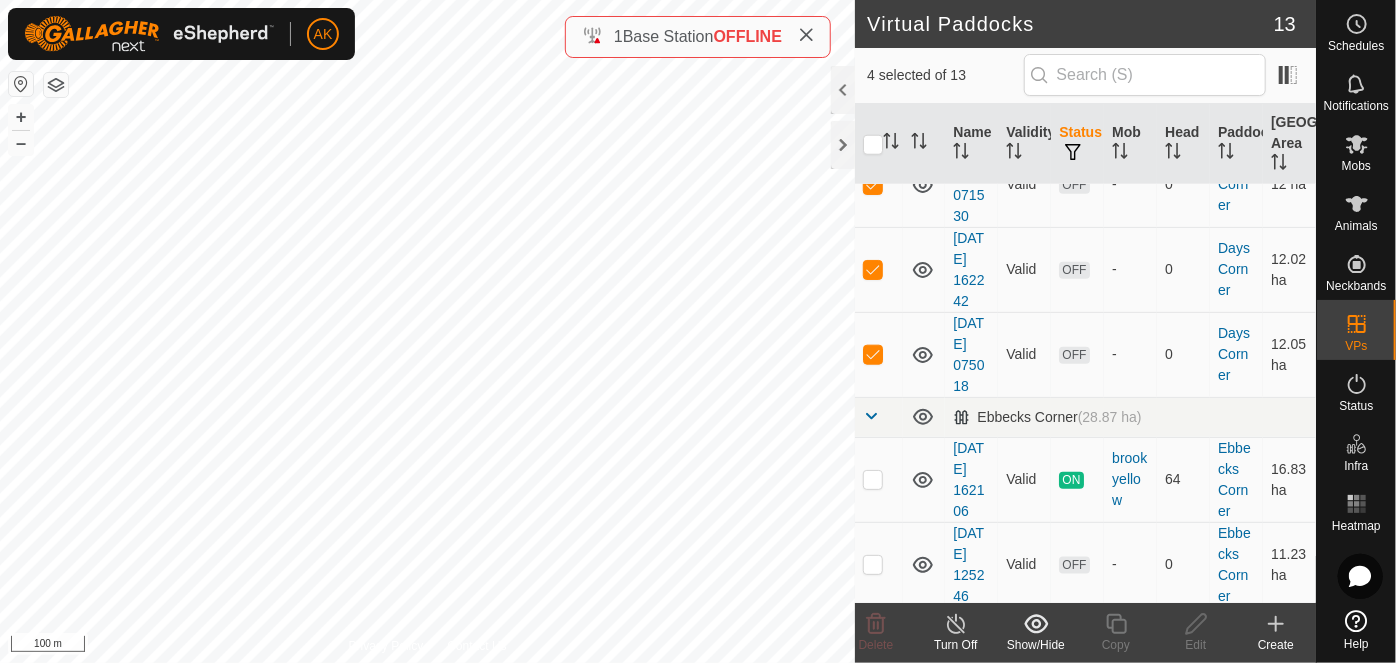 click at bounding box center [873, 60] 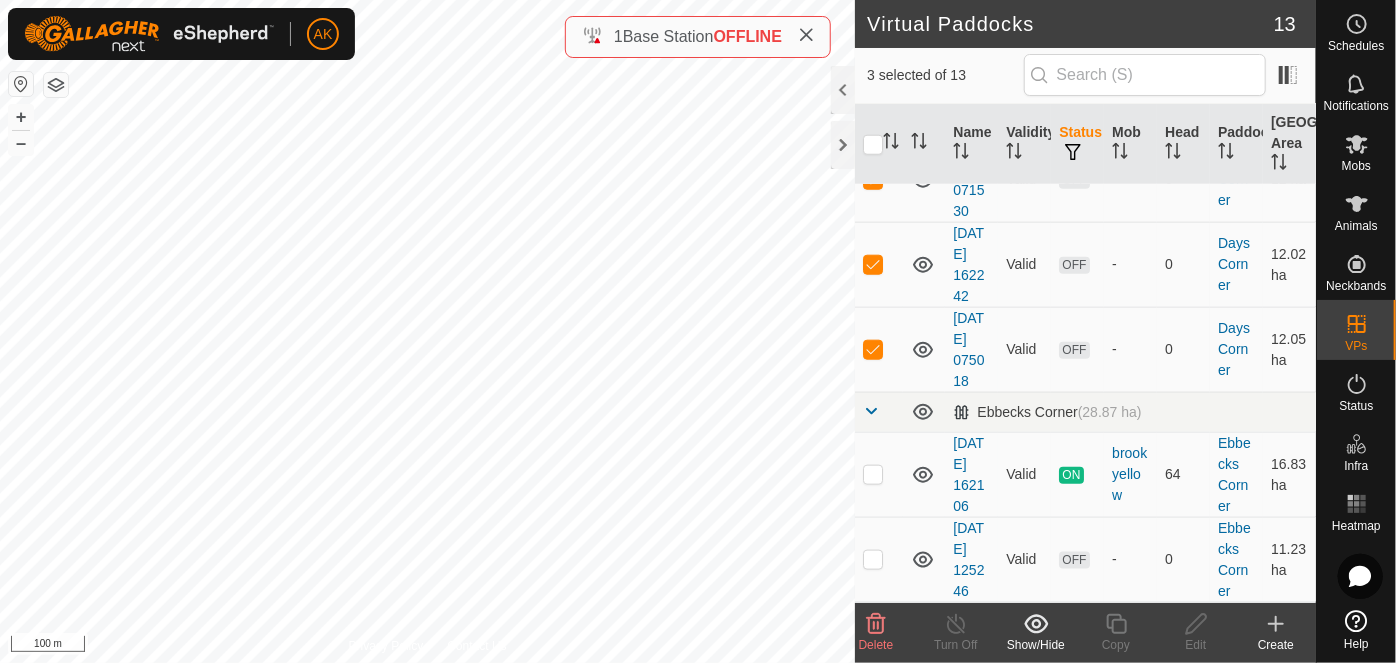 scroll, scrollTop: 1184, scrollLeft: 0, axis: vertical 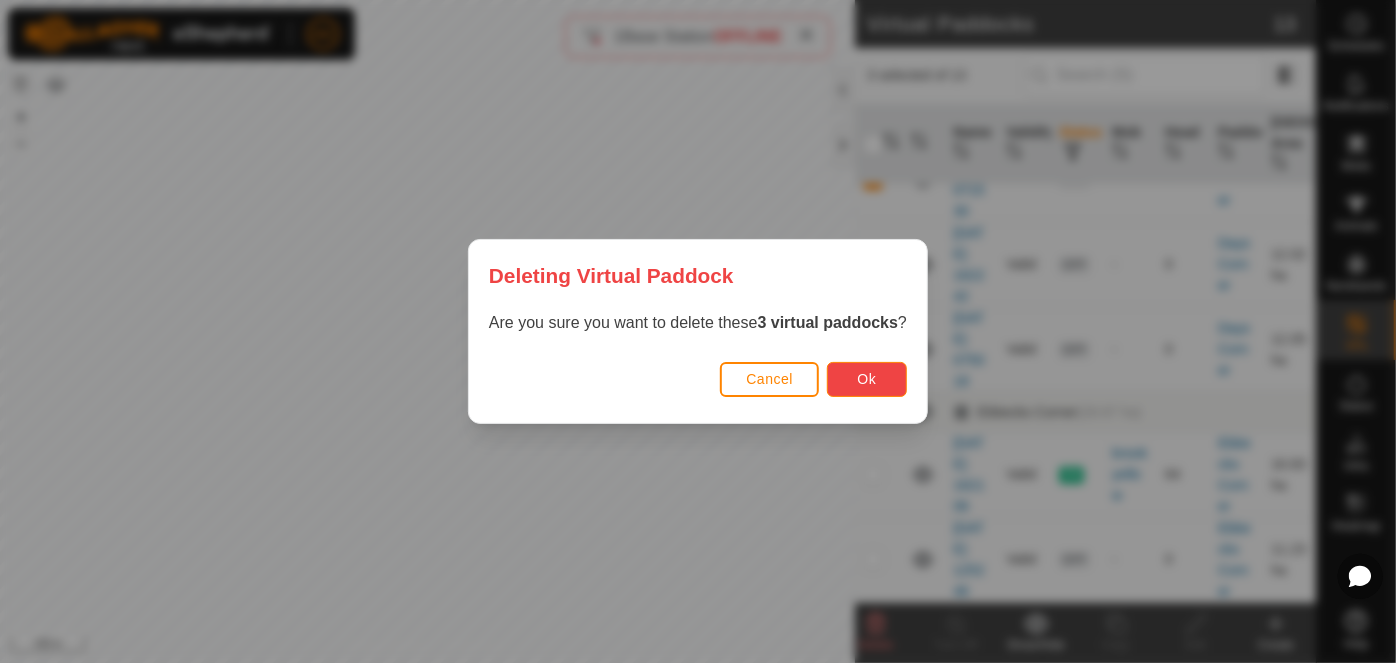 click on "Ok" at bounding box center (867, 379) 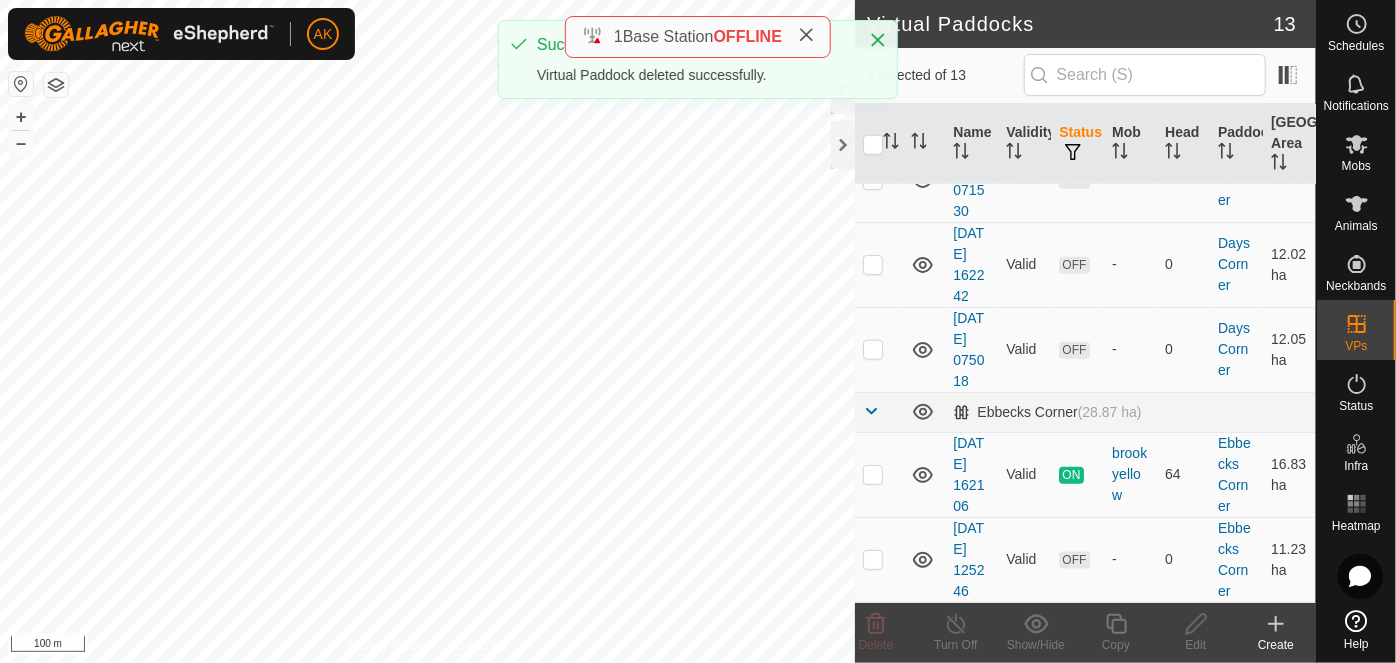 checkbox on "false" 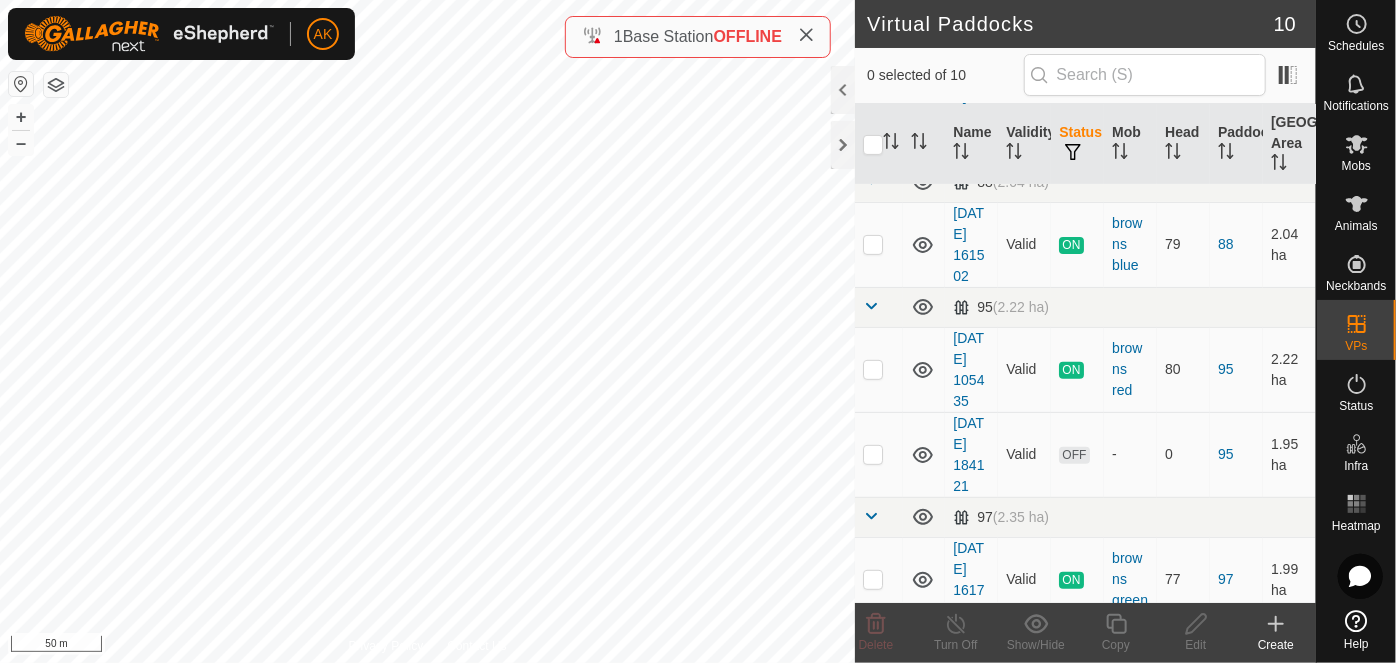 scroll, scrollTop: 454, scrollLeft: 0, axis: vertical 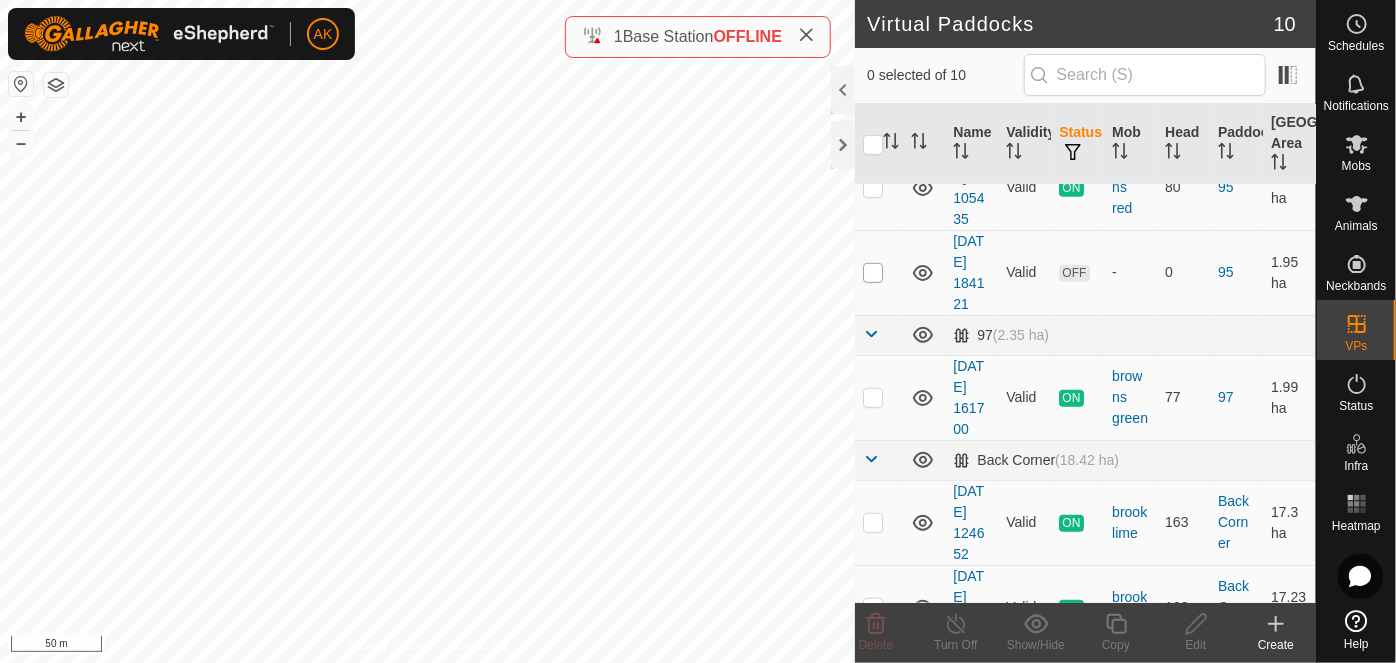 click at bounding box center (873, 273) 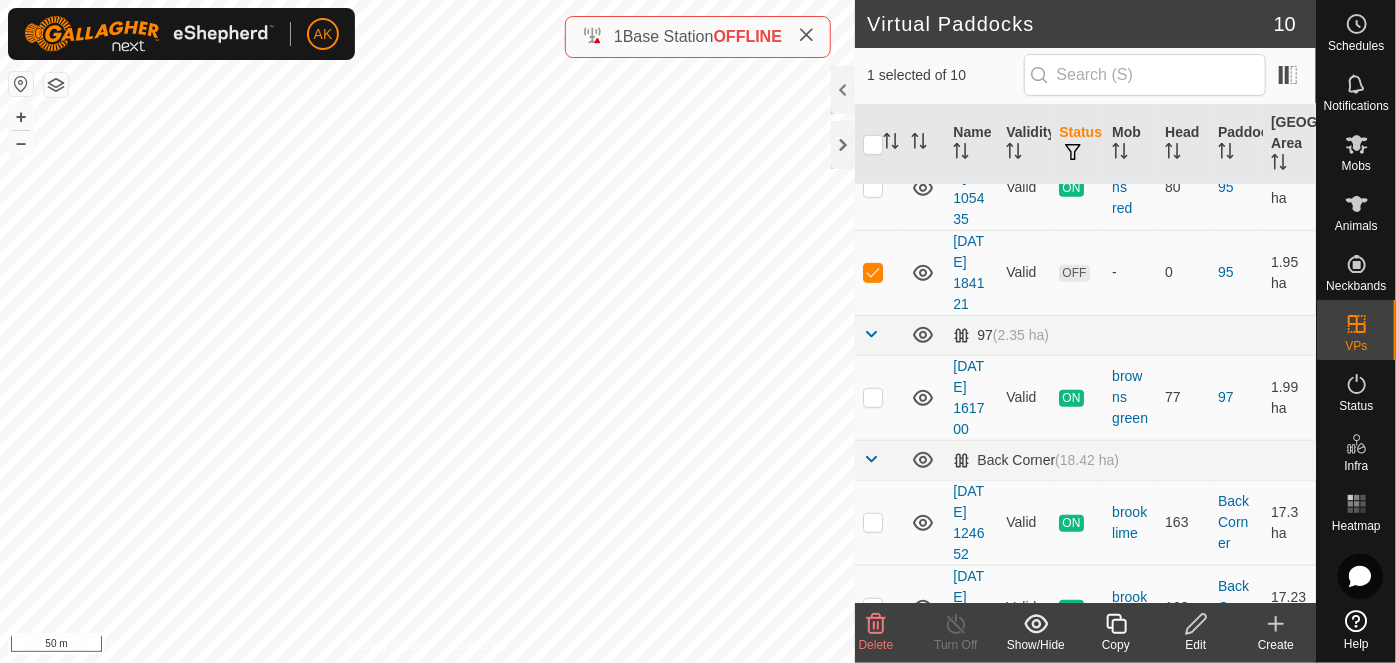 click 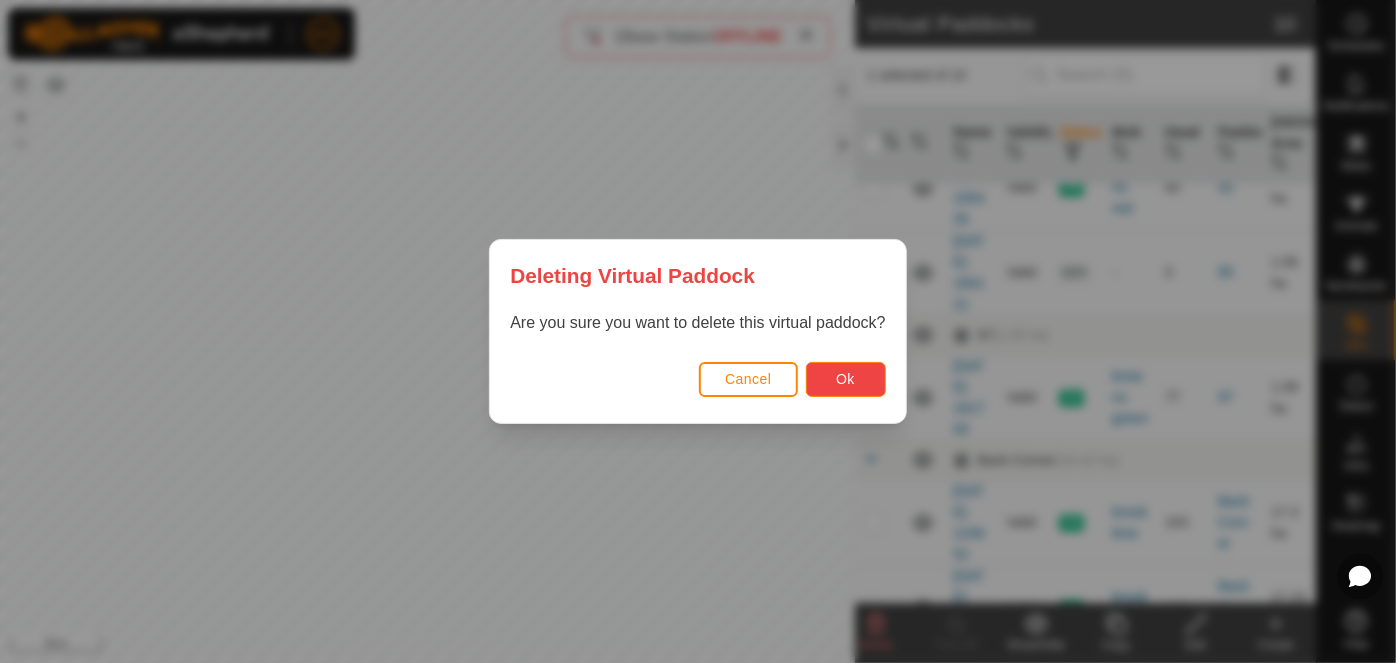 click on "Ok" at bounding box center [845, 379] 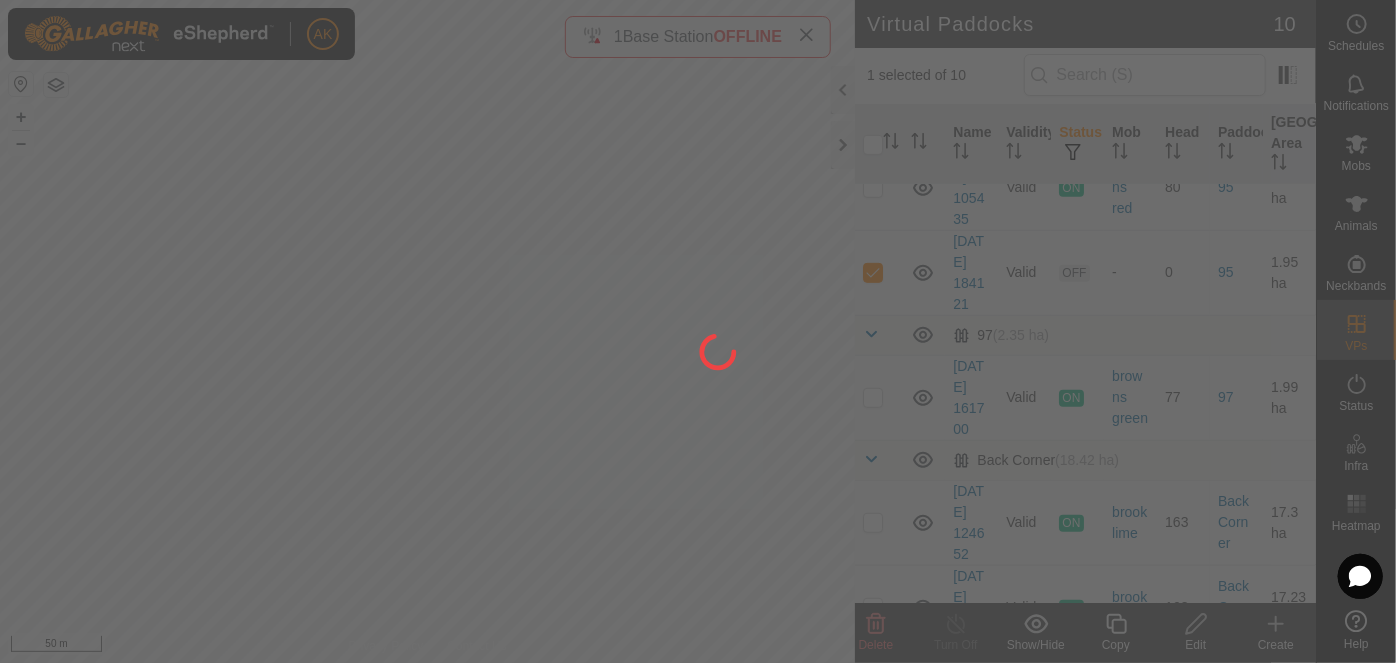 checkbox on "false" 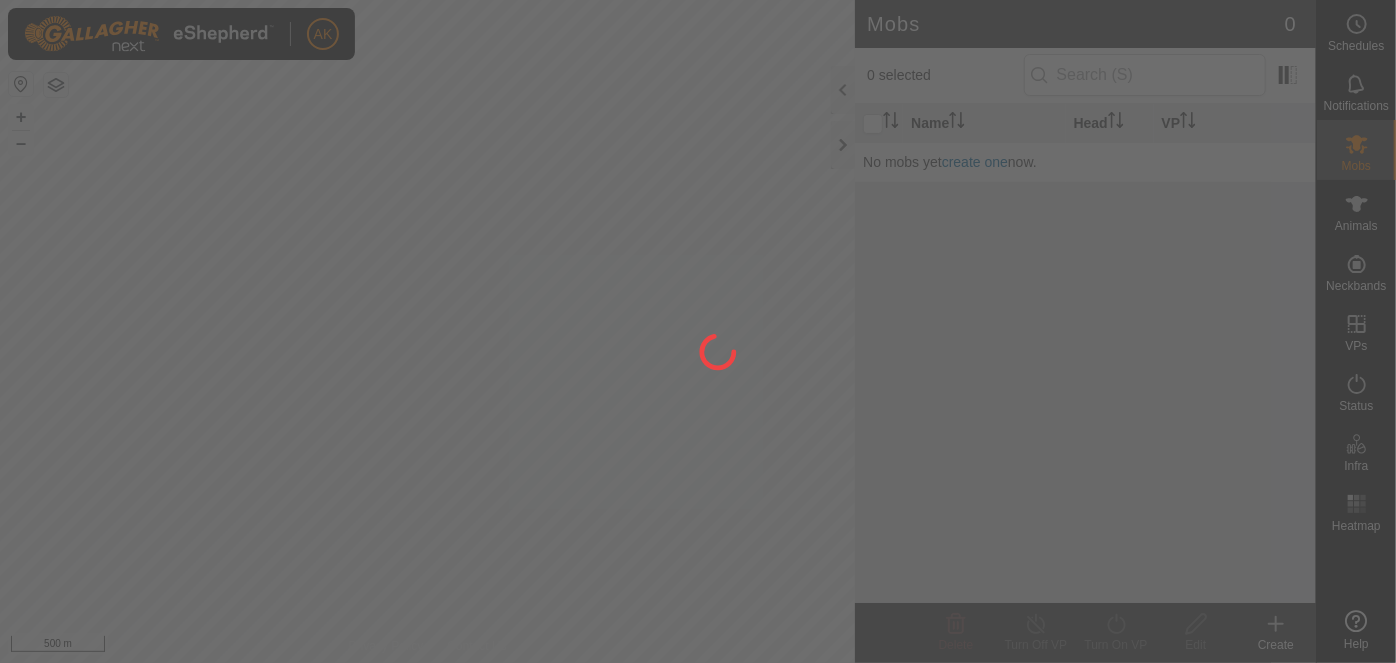 scroll, scrollTop: 0, scrollLeft: 0, axis: both 